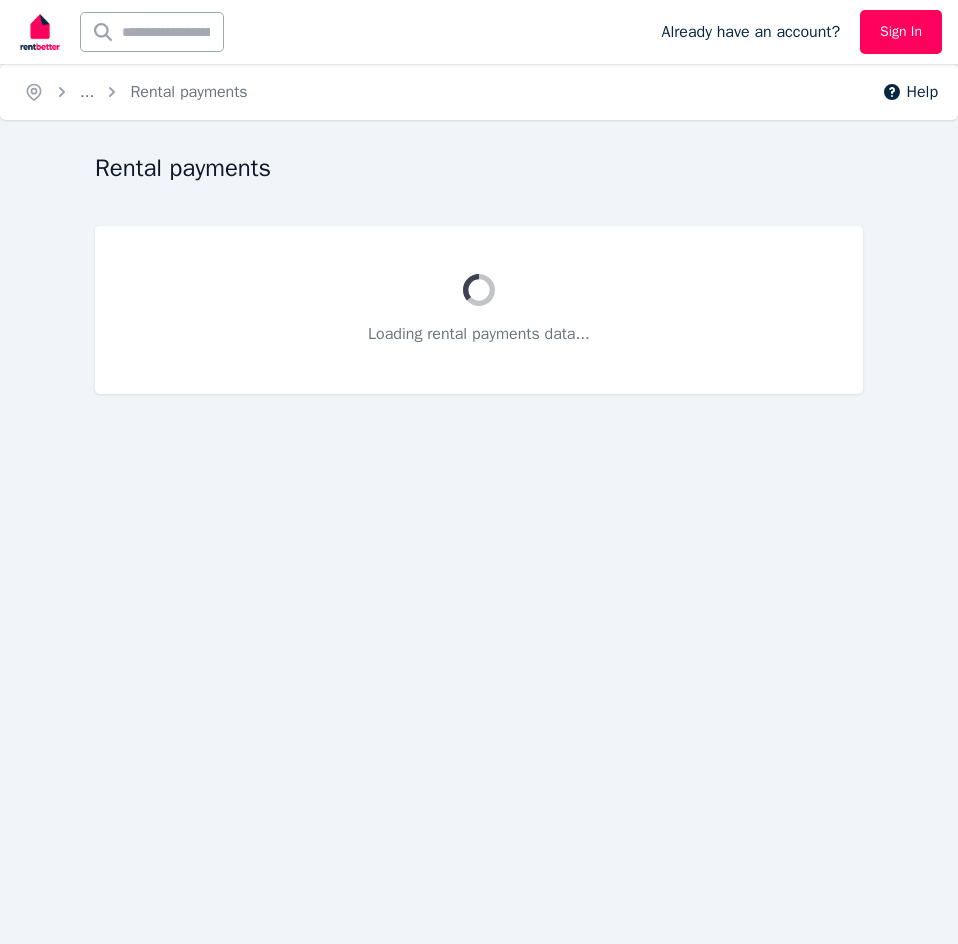 scroll, scrollTop: 0, scrollLeft: 0, axis: both 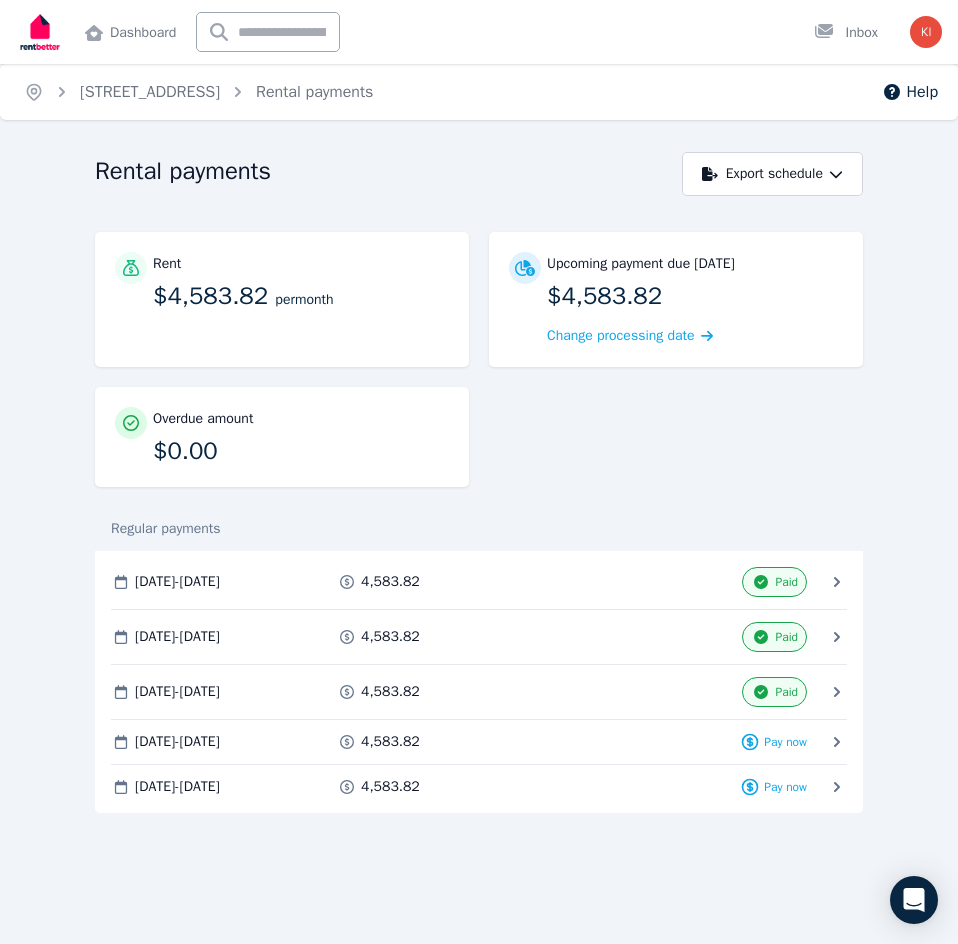 click 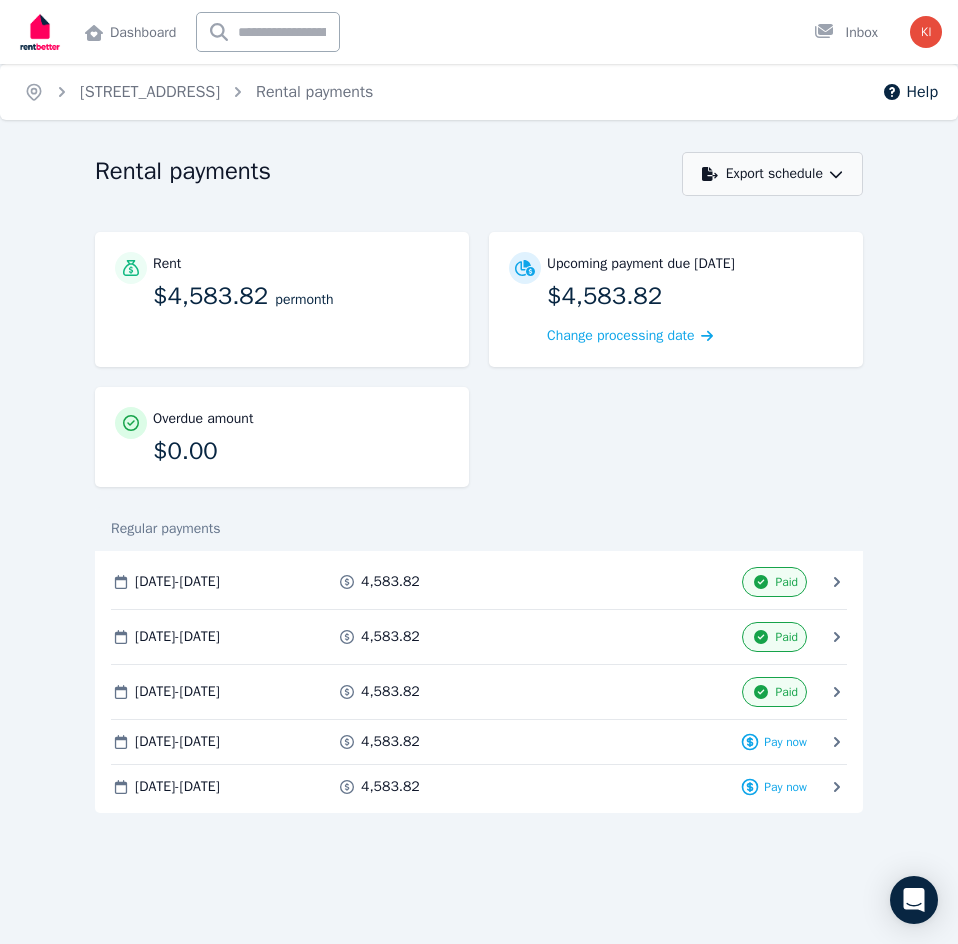 click on "Export schedule" at bounding box center (772, 174) 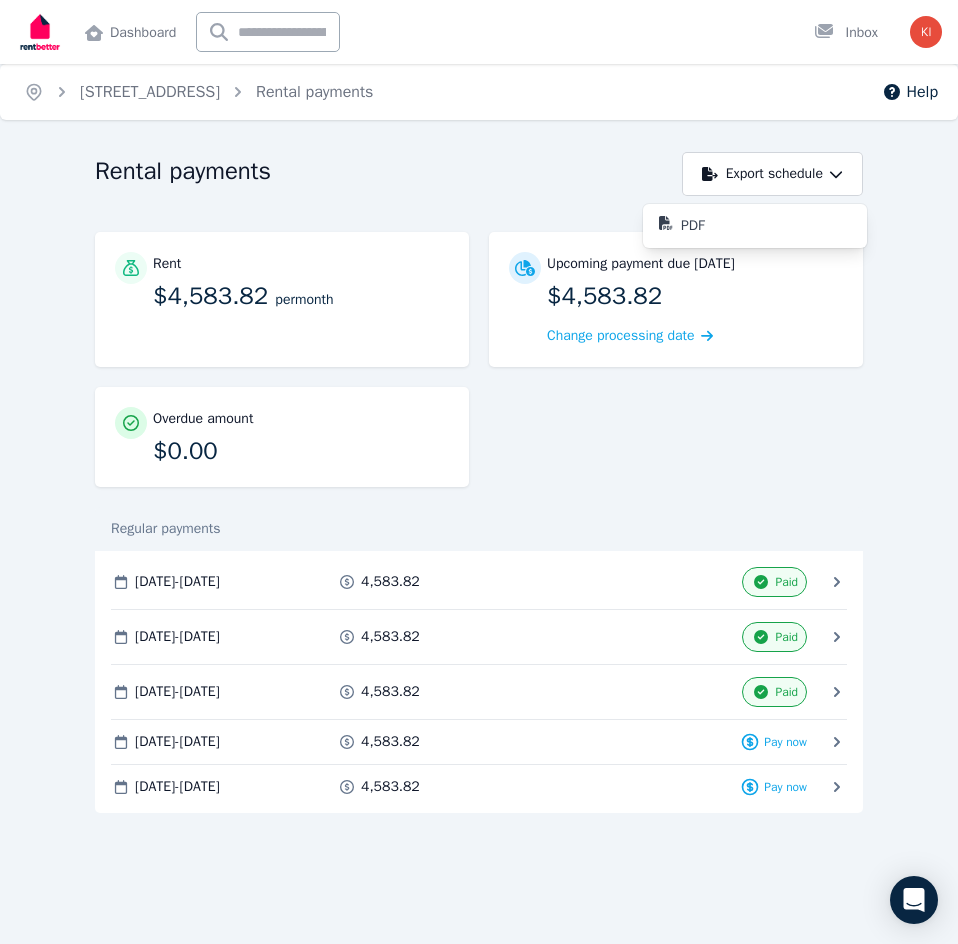 click on "Rent $4,583.82   per  Month Upcoming payment due [DATE] $4,583.82 Change processing date Overdue amount $0.00" at bounding box center (479, 369) 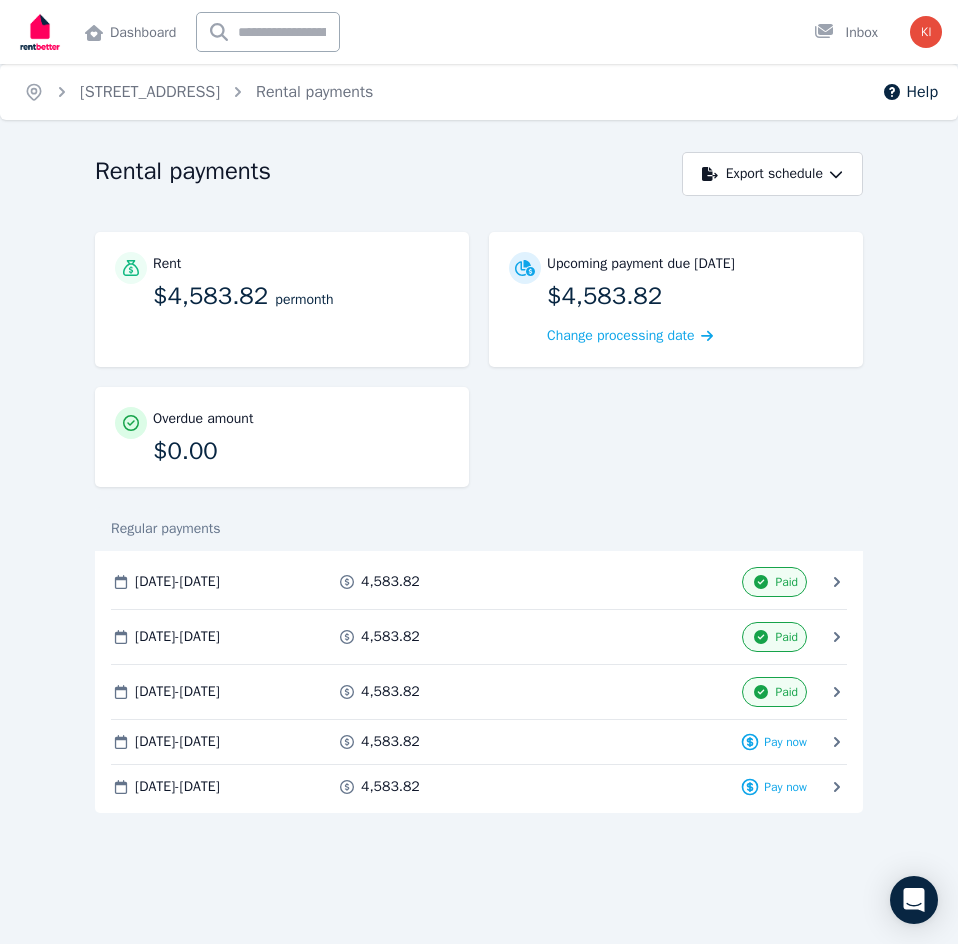 click on "4,583.82" at bounding box center (390, 742) 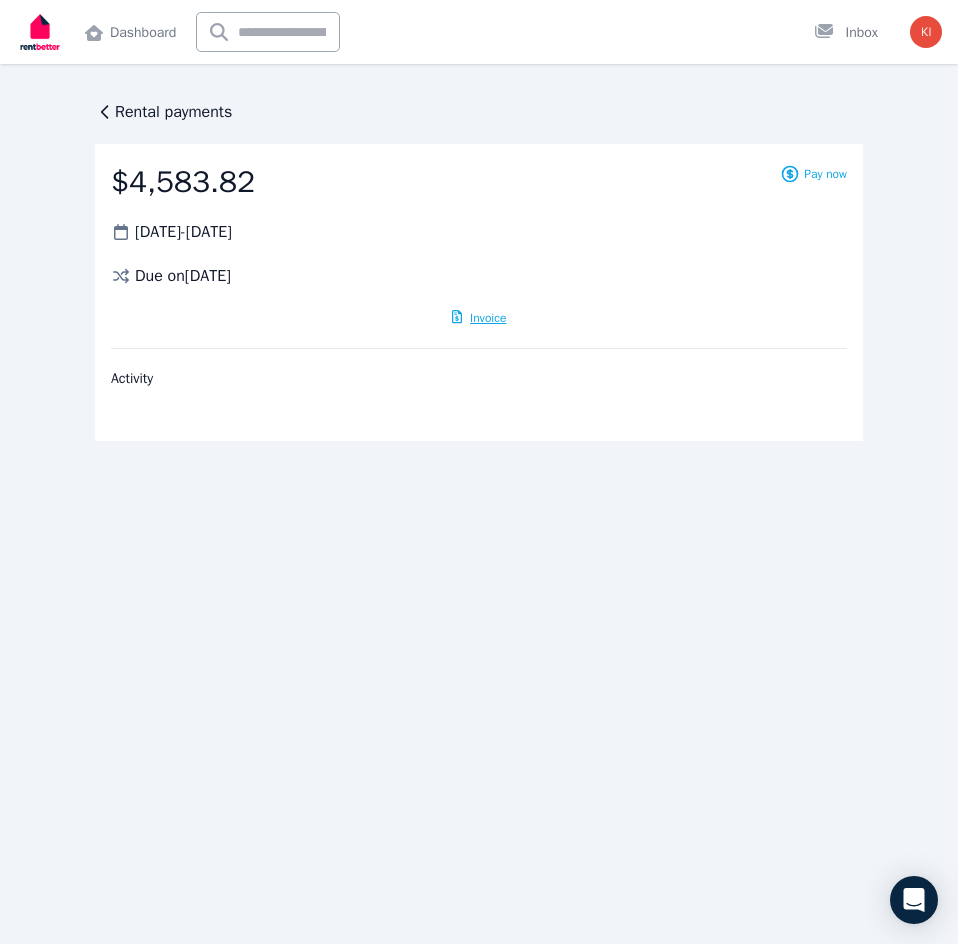 click on "Invoice" at bounding box center [488, 318] 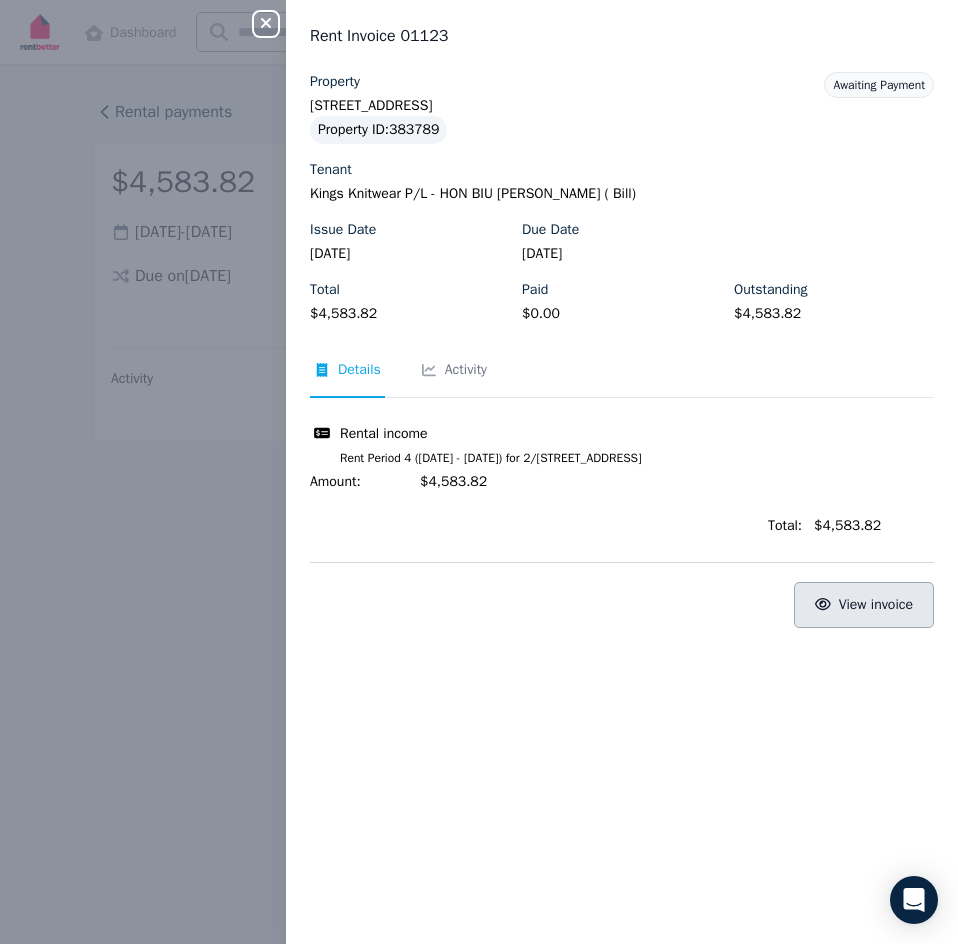 click on "View invoice" at bounding box center [864, 605] 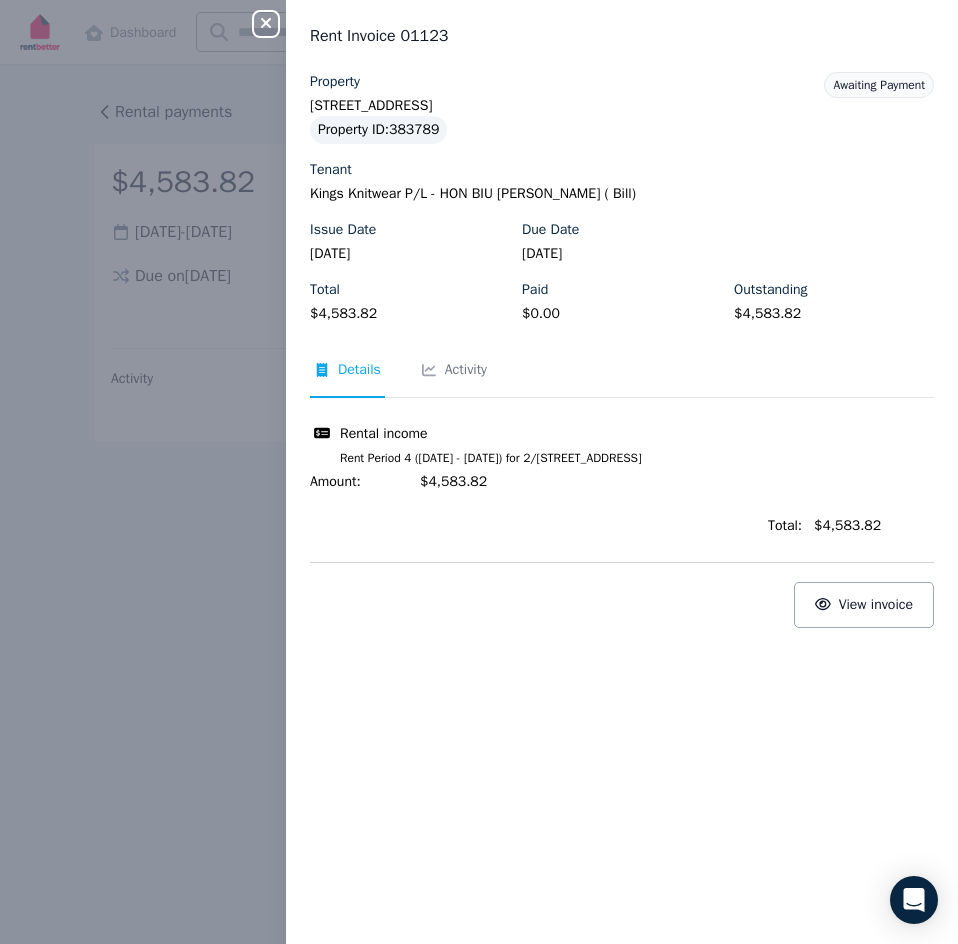 click on "Details Activity" at bounding box center [622, 379] 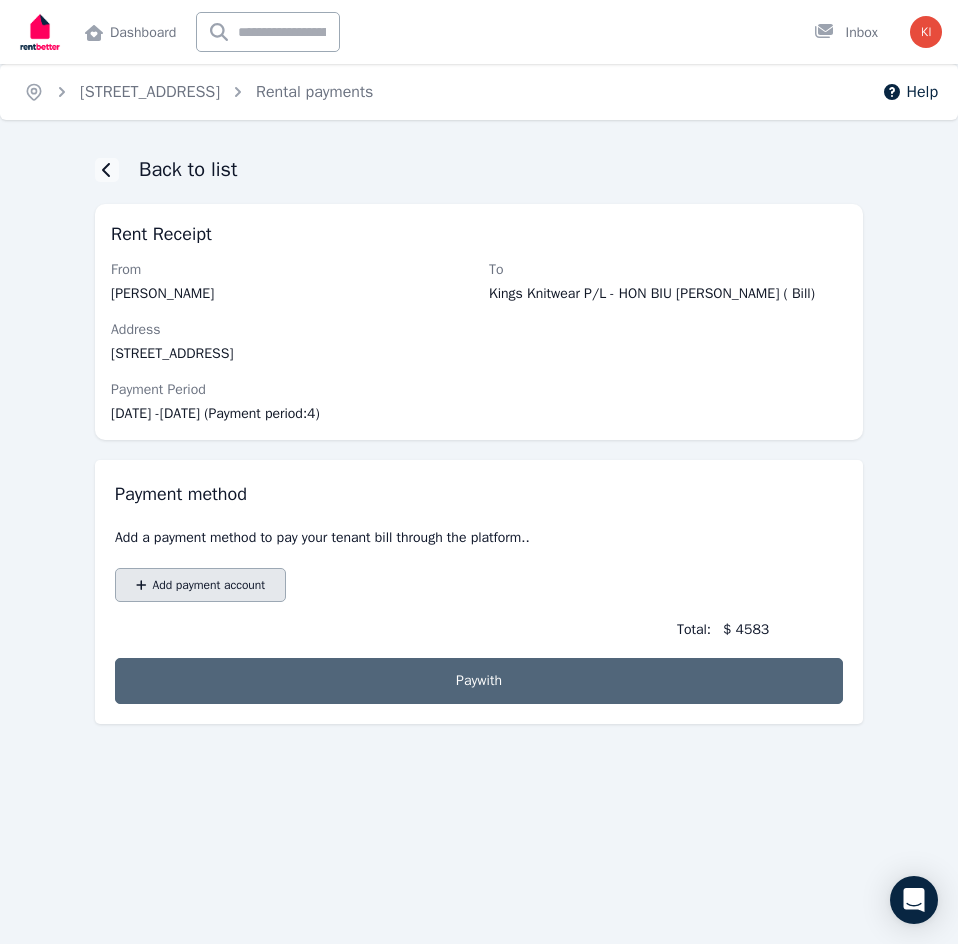 scroll, scrollTop: 0, scrollLeft: 0, axis: both 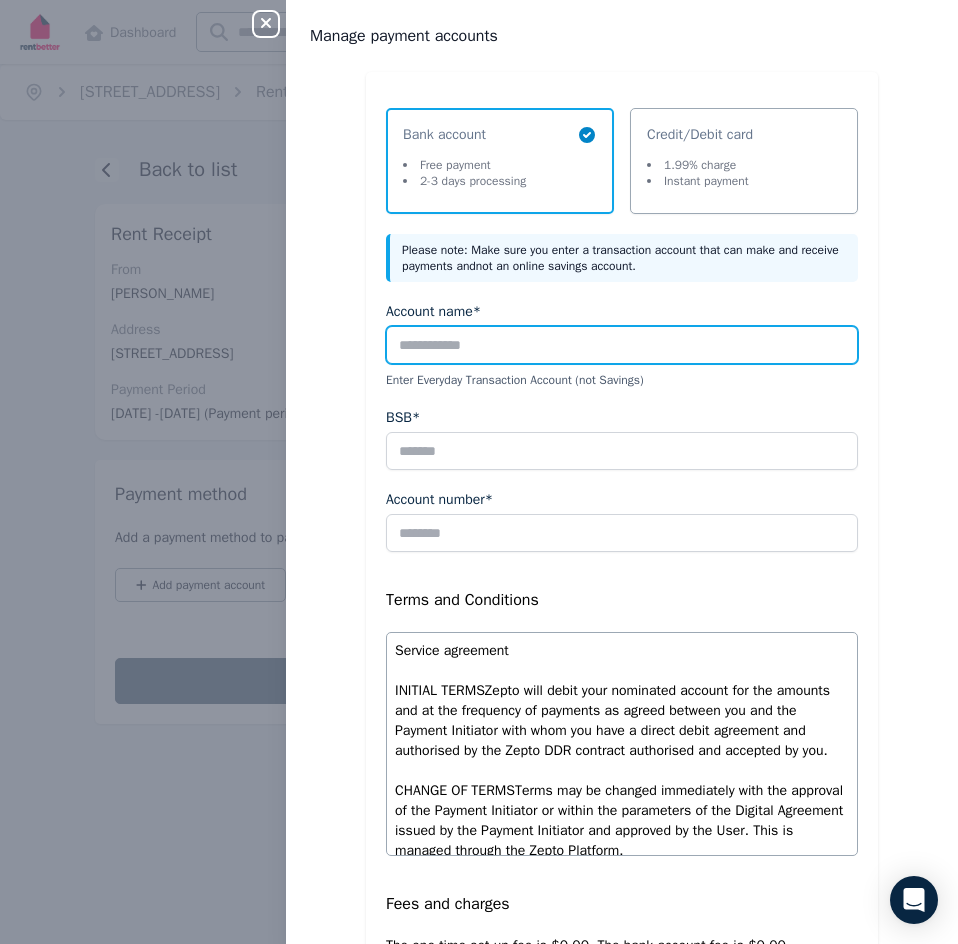click on "Account name*" at bounding box center (622, 345) 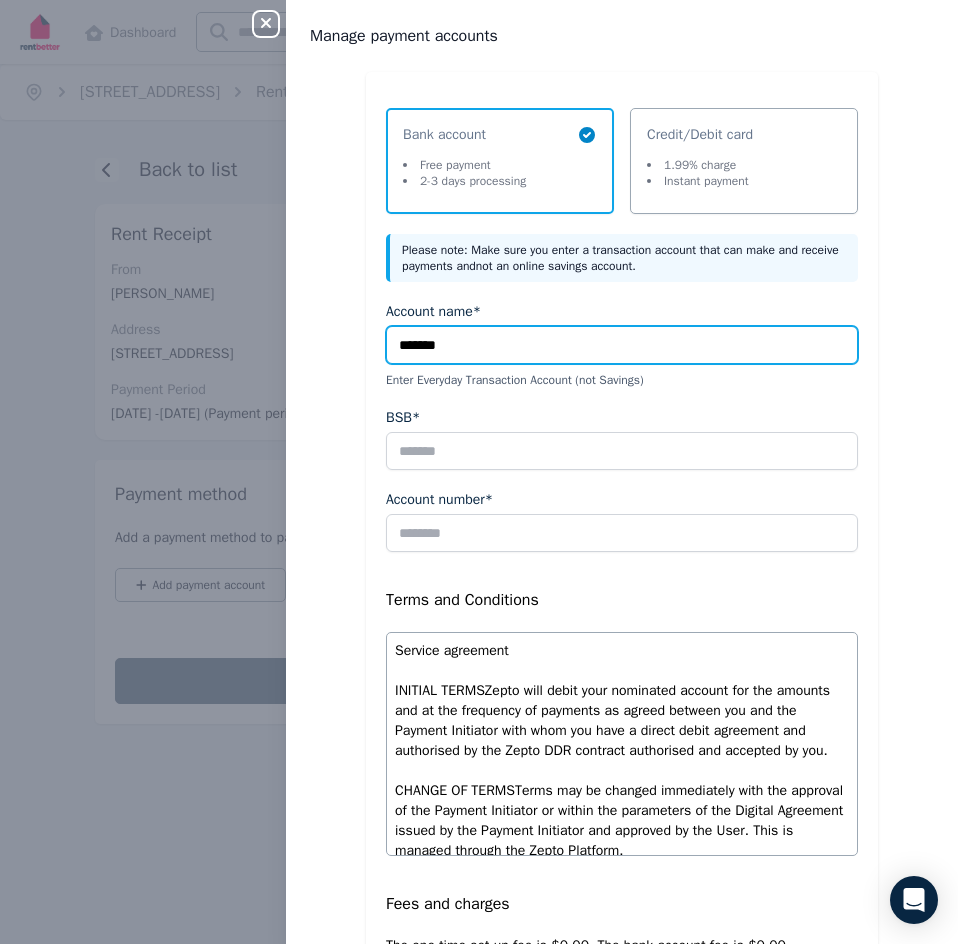 click on "*******" at bounding box center (622, 345) 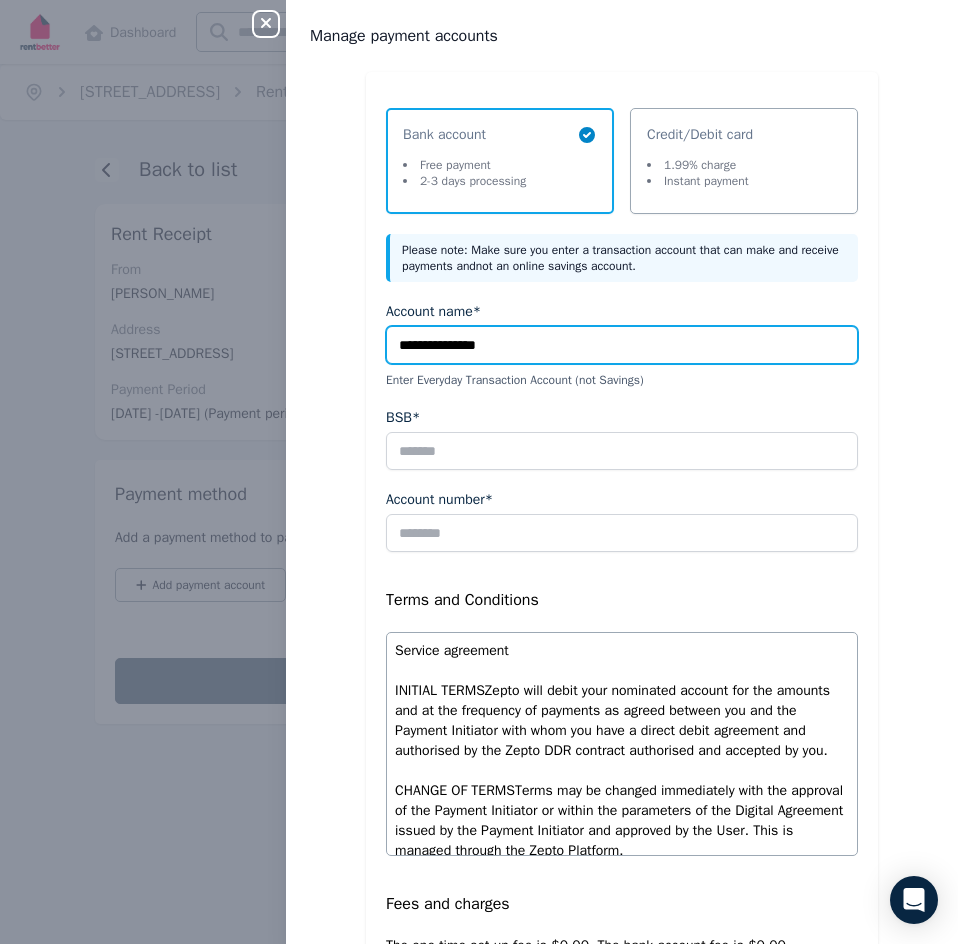type on "**********" 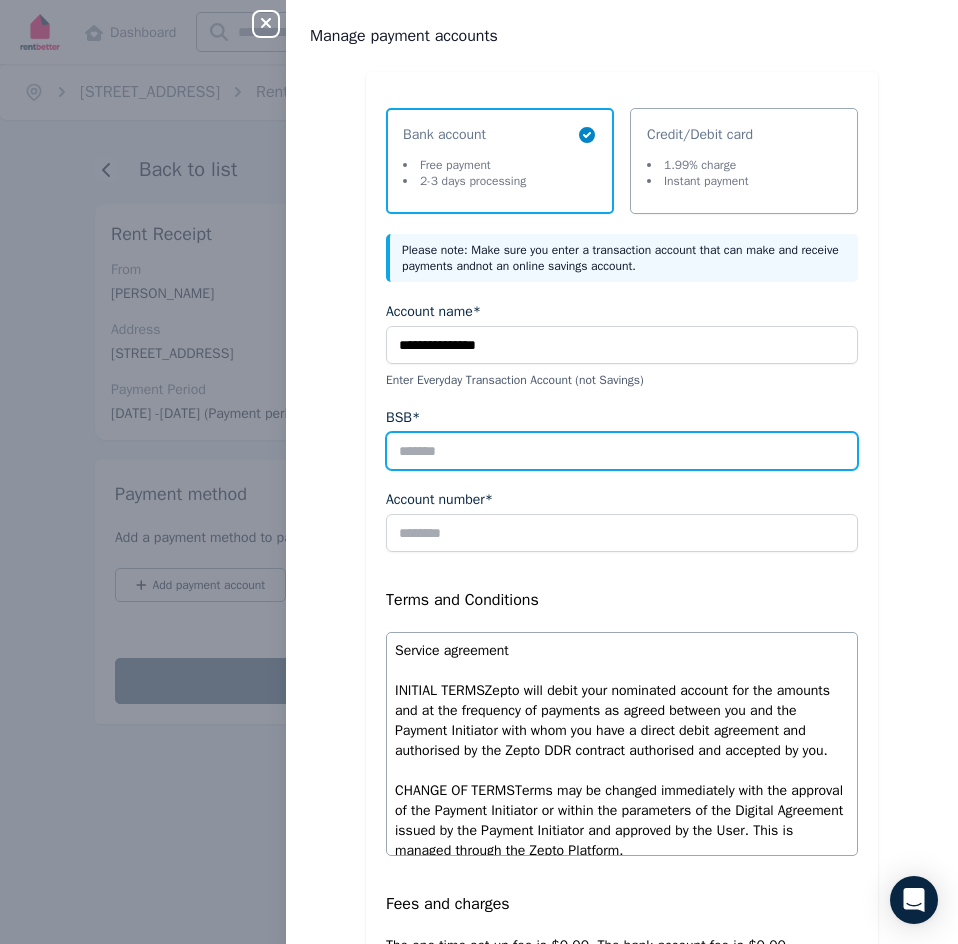 click on "BSB*" at bounding box center (622, 451) 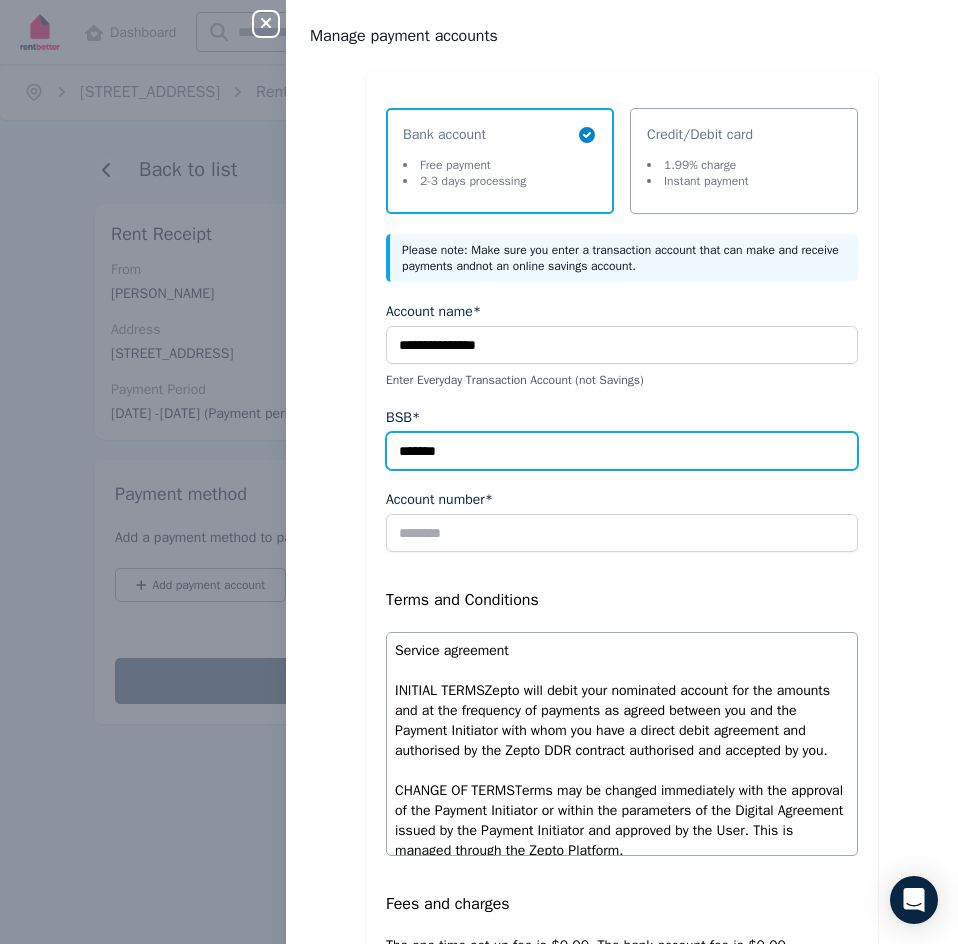 type on "*******" 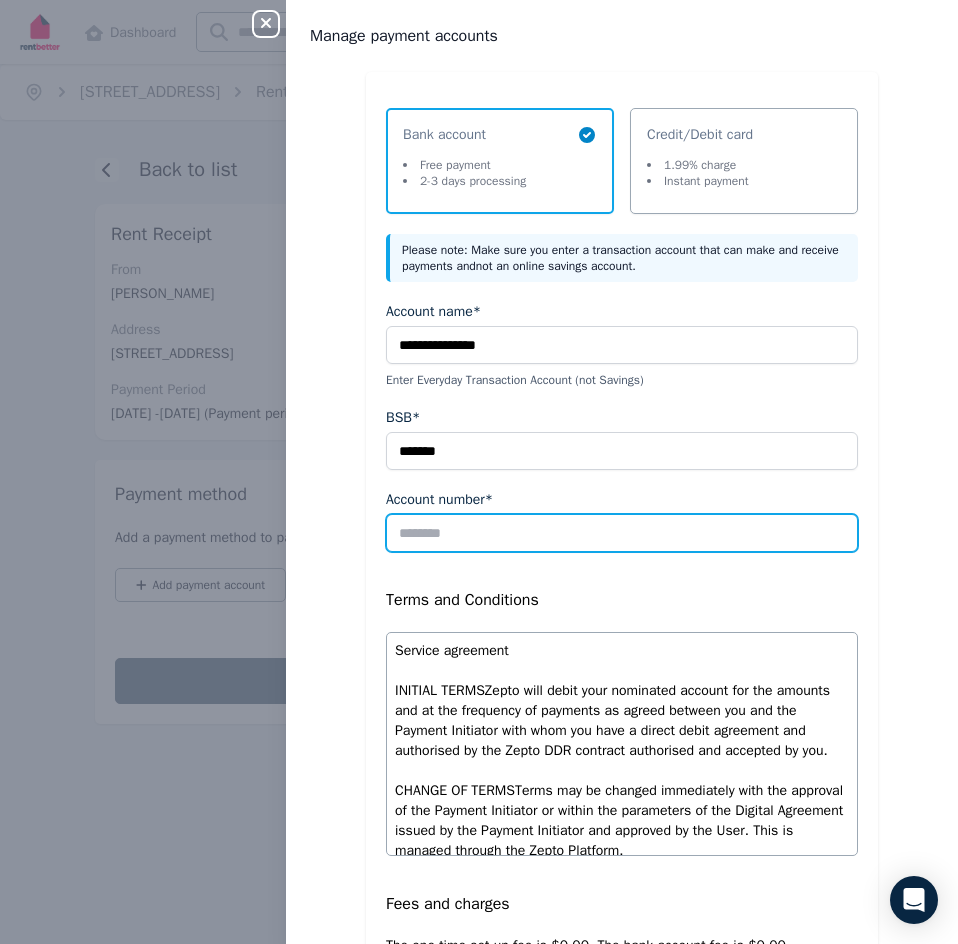 click on "Account number*" at bounding box center (622, 533) 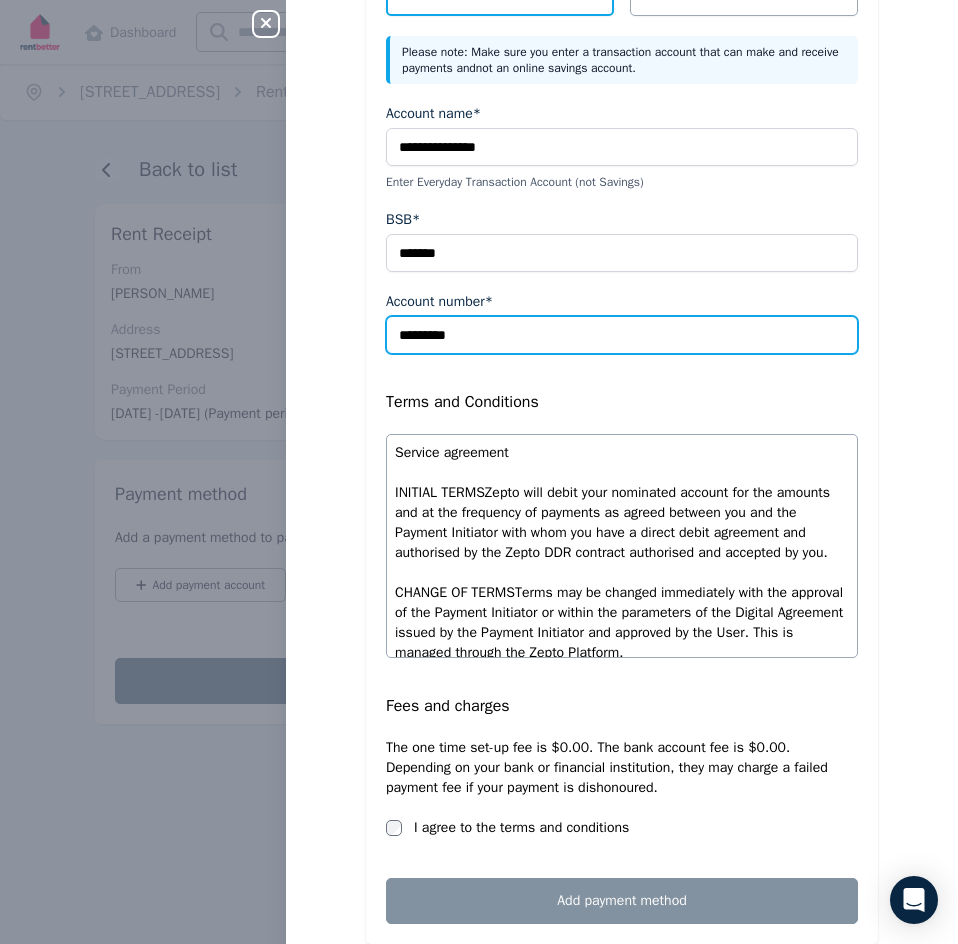 scroll, scrollTop: 200, scrollLeft: 0, axis: vertical 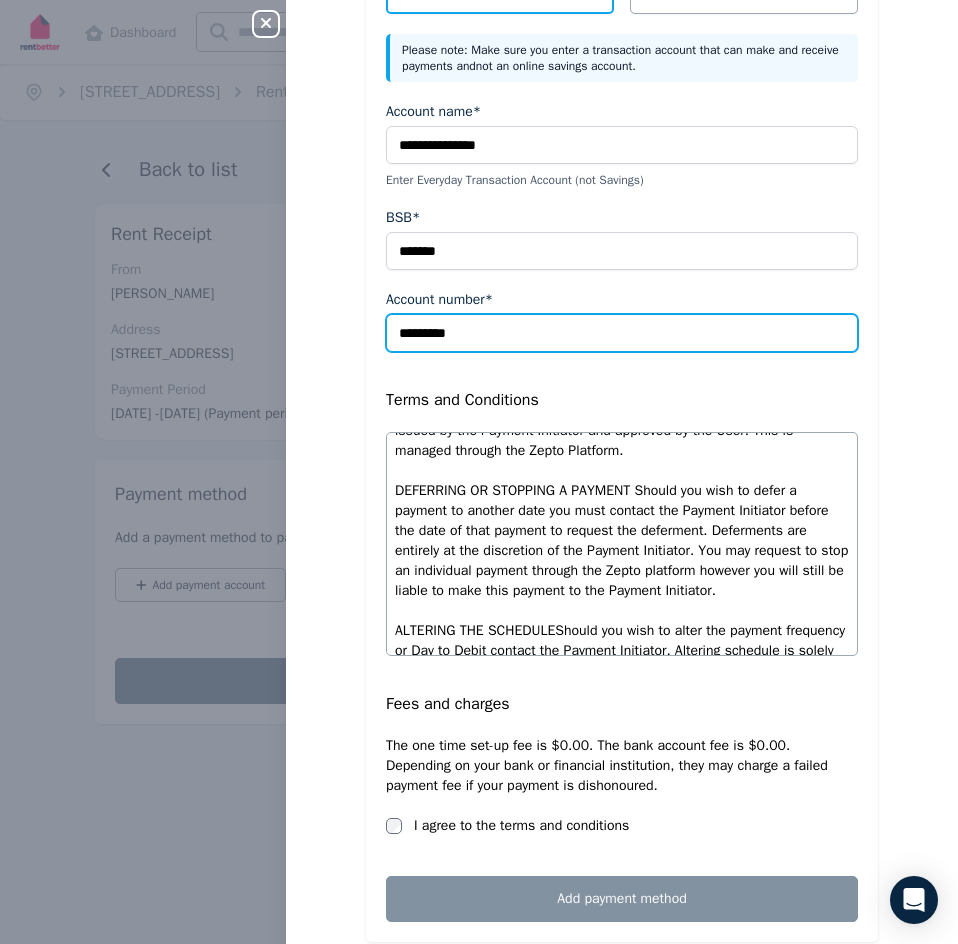 type on "*********" 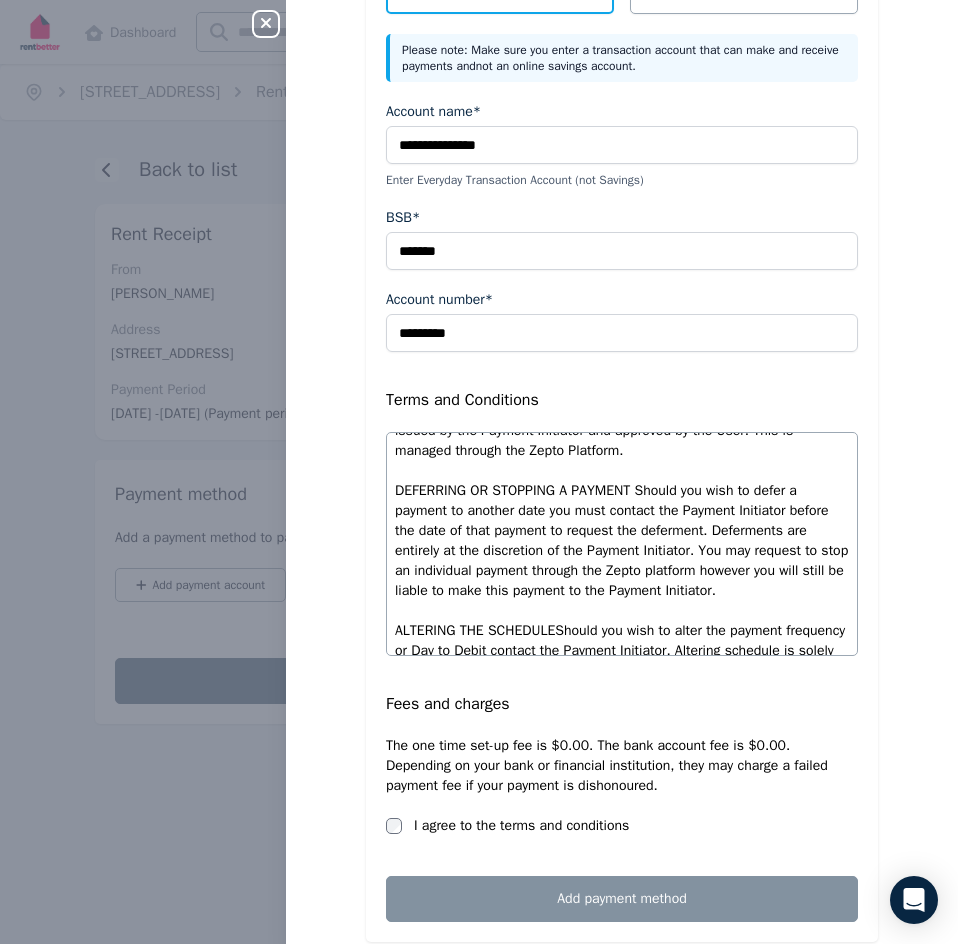 click on "Fees and charges The one time set-up fee is $0.00. The bank account fee is $0.00. Depending on your bank or financial institution, they may charge a failed payment fee if your payment is dishonoured. I agree to the terms and conditions" at bounding box center [622, 764] 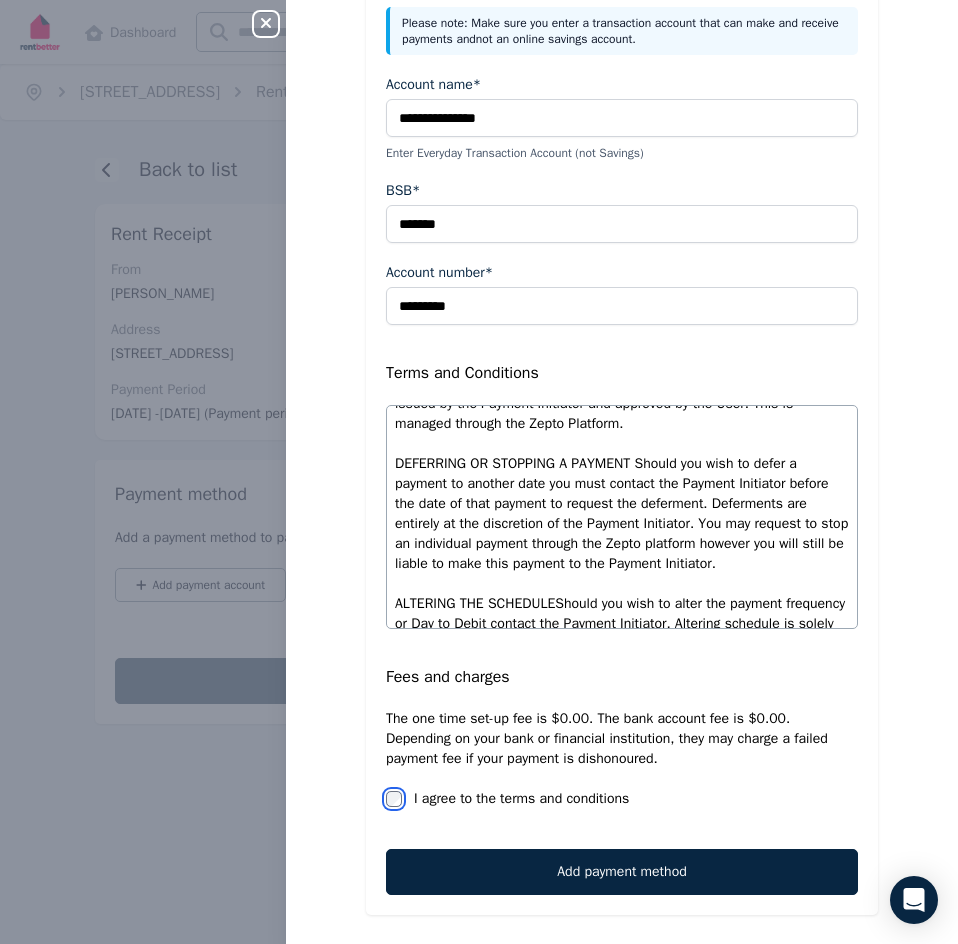 scroll, scrollTop: 242, scrollLeft: 0, axis: vertical 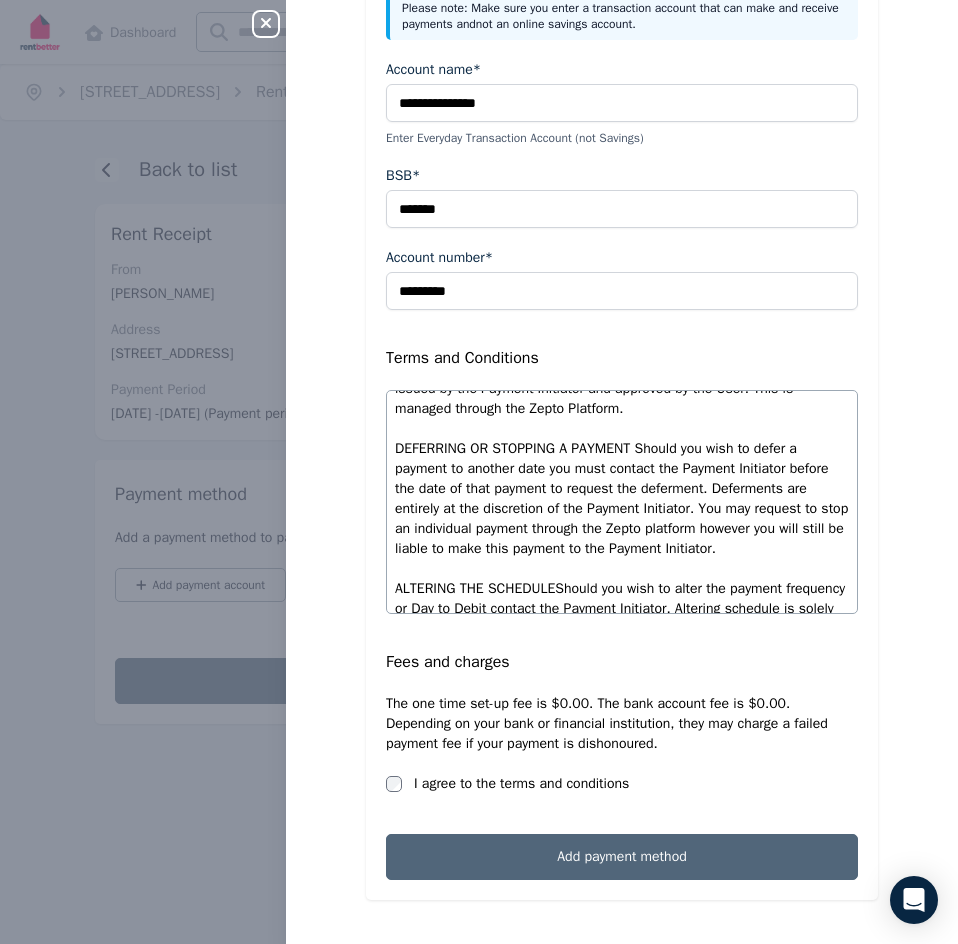 click on "Add payment method" at bounding box center [622, 857] 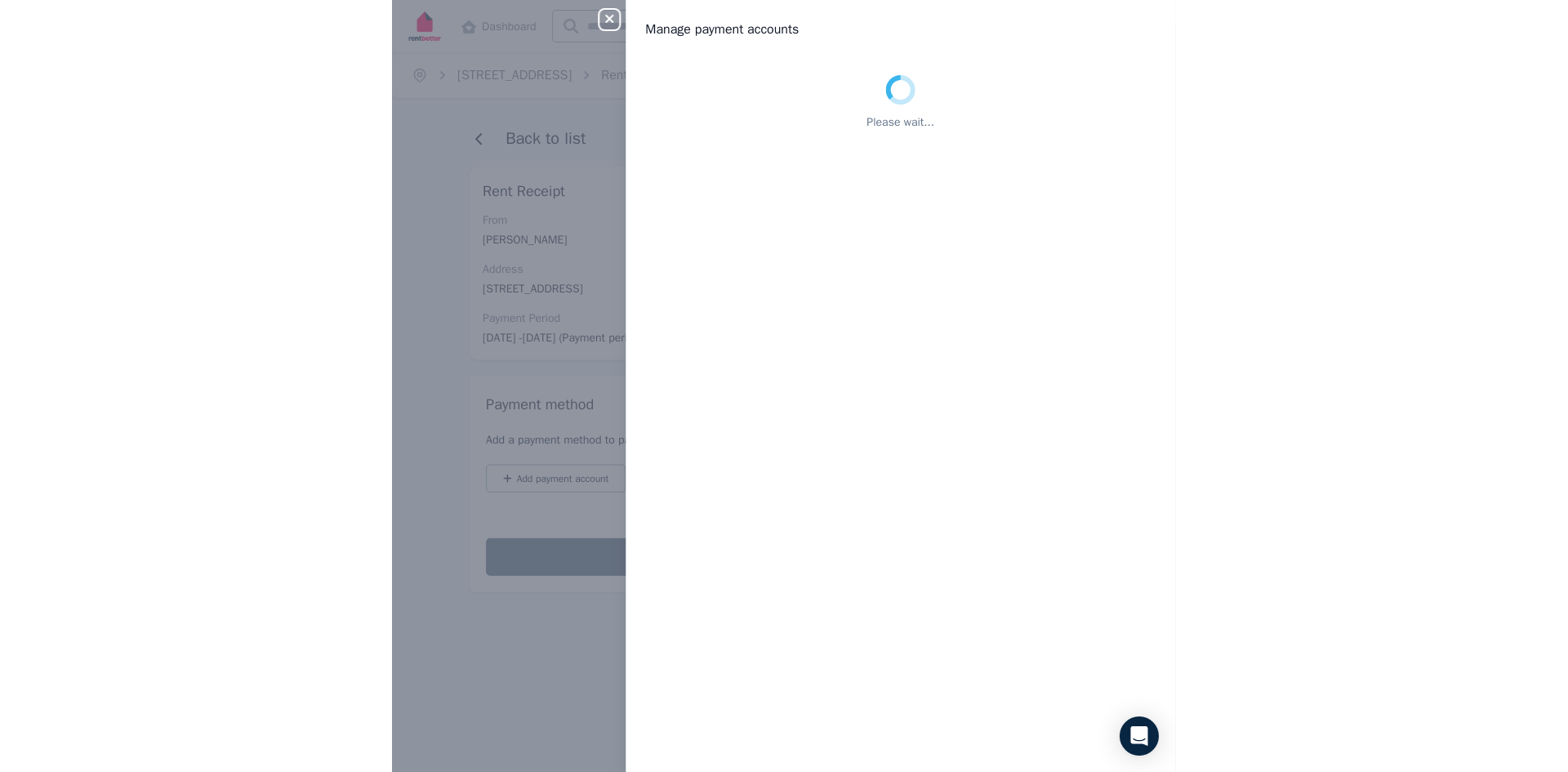 scroll, scrollTop: 0, scrollLeft: 0, axis: both 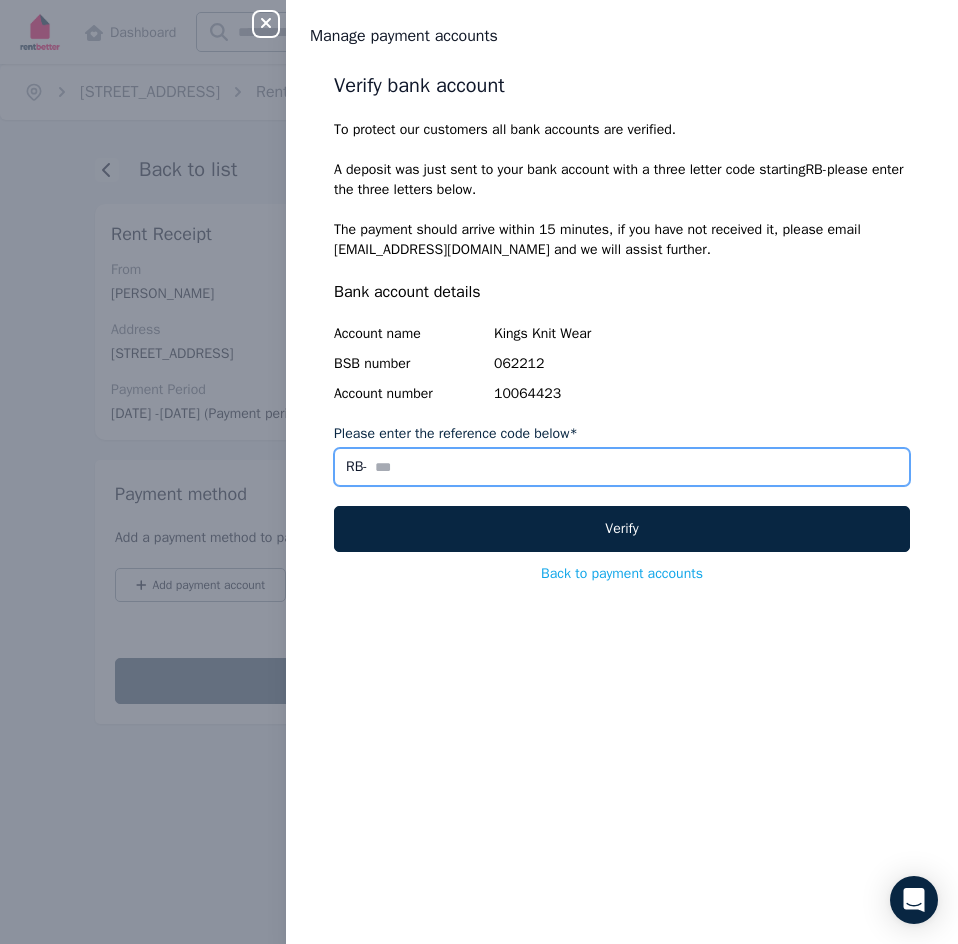 click on "Please enter the reference code below*" at bounding box center (622, 467) 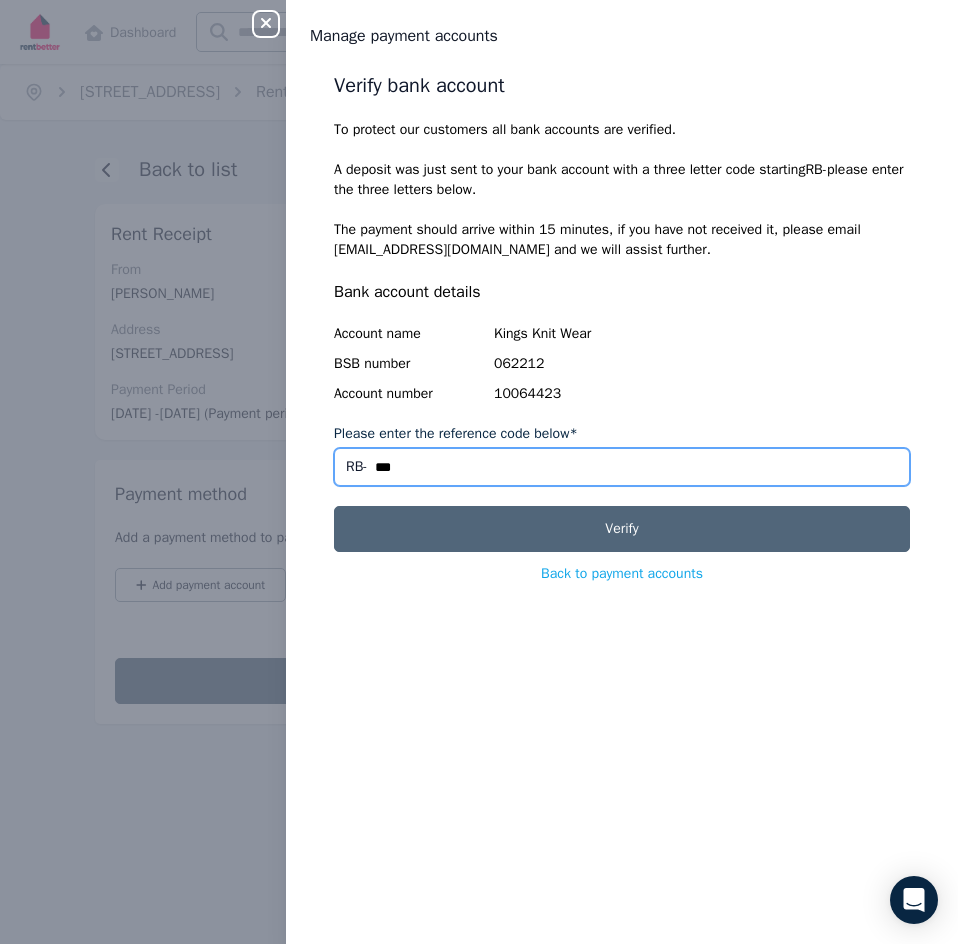 type on "***" 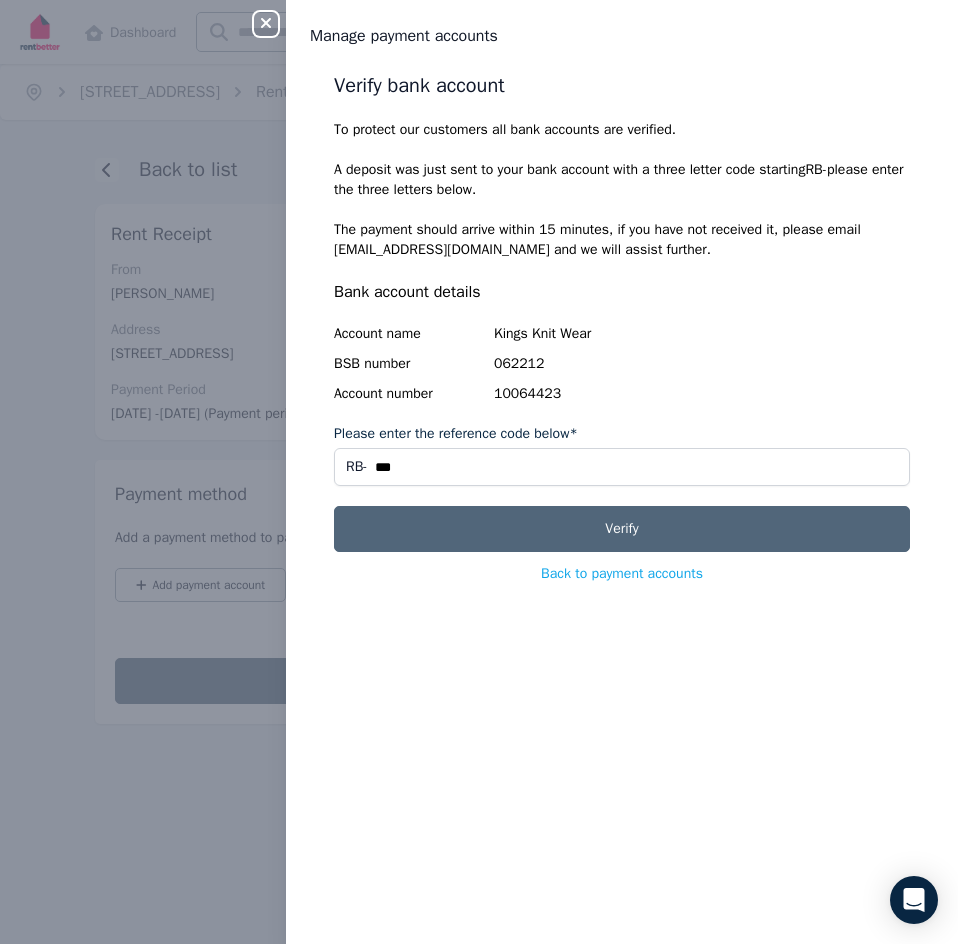 click on "Verify" at bounding box center [622, 529] 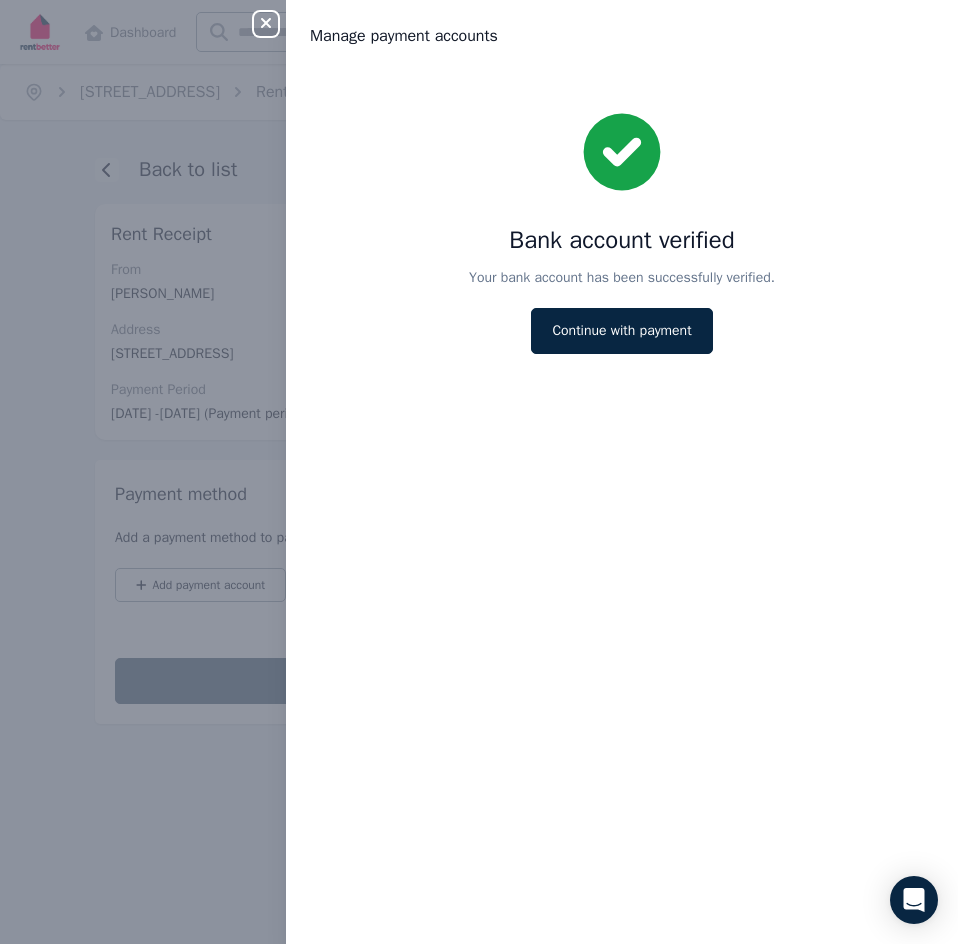 click on "Continue with payment" at bounding box center [621, 331] 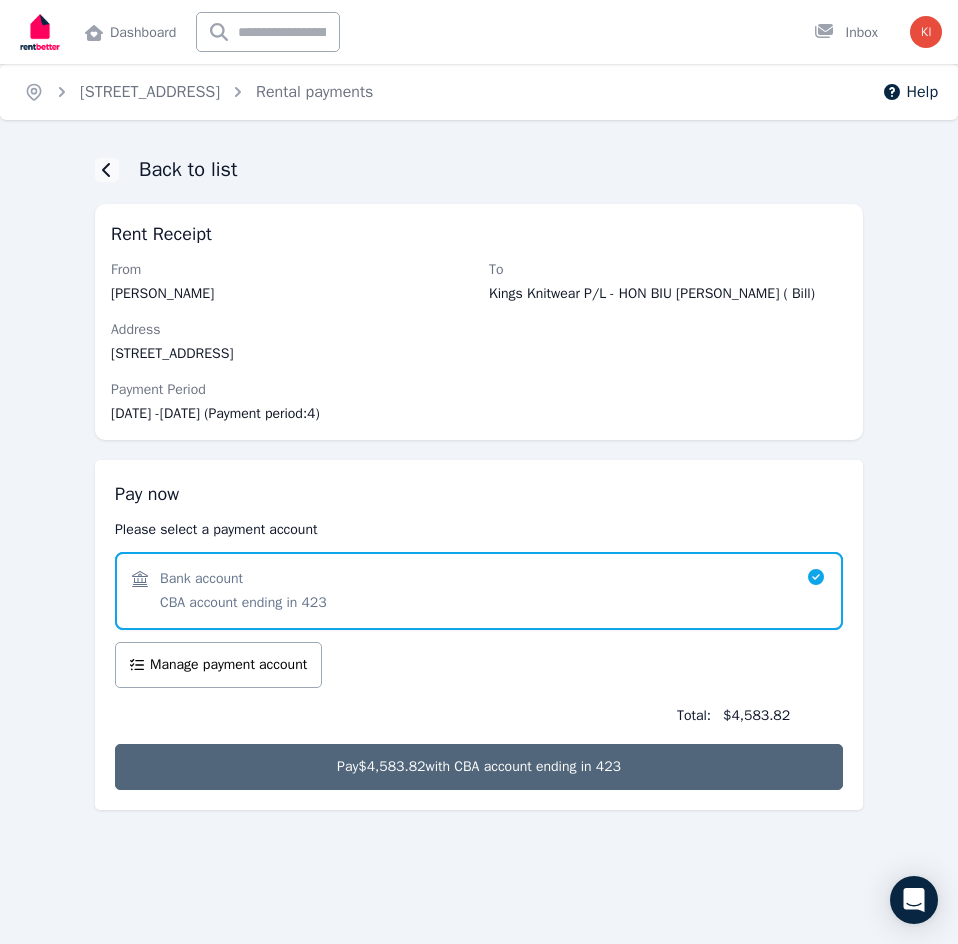 click on "Pay  $4,583.82  with   CBA account ending in 423" at bounding box center [479, 767] 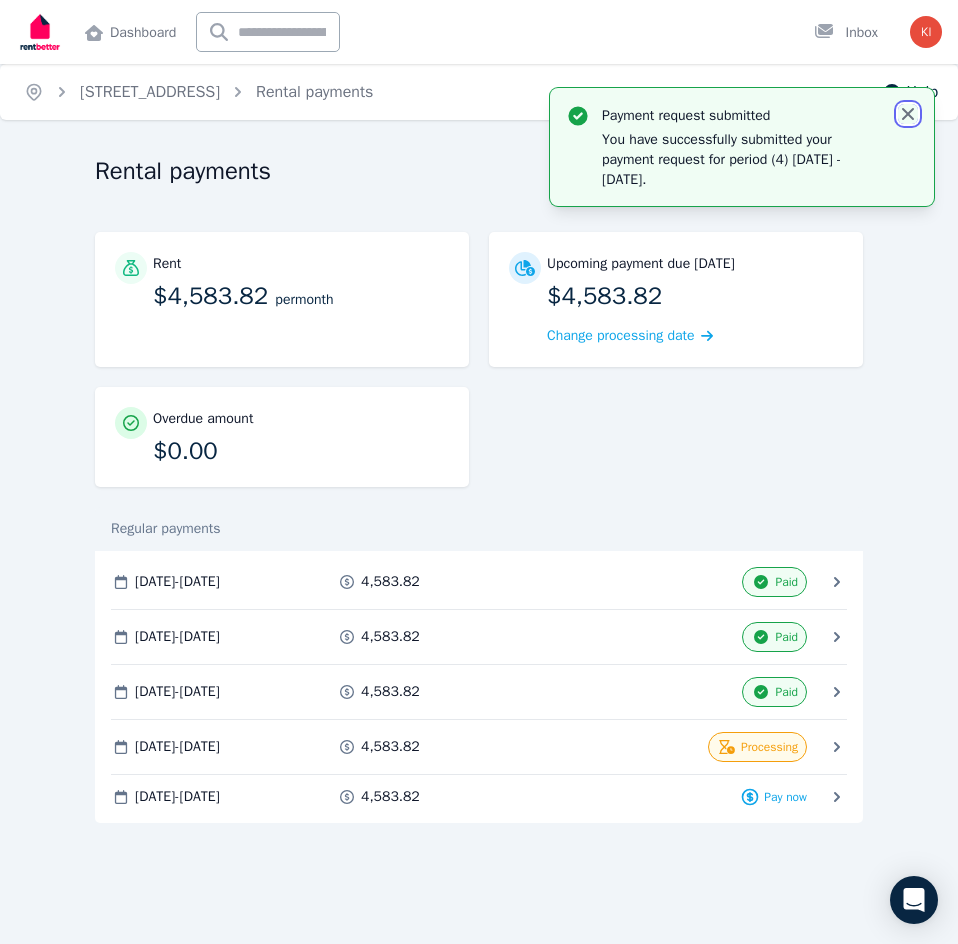 click 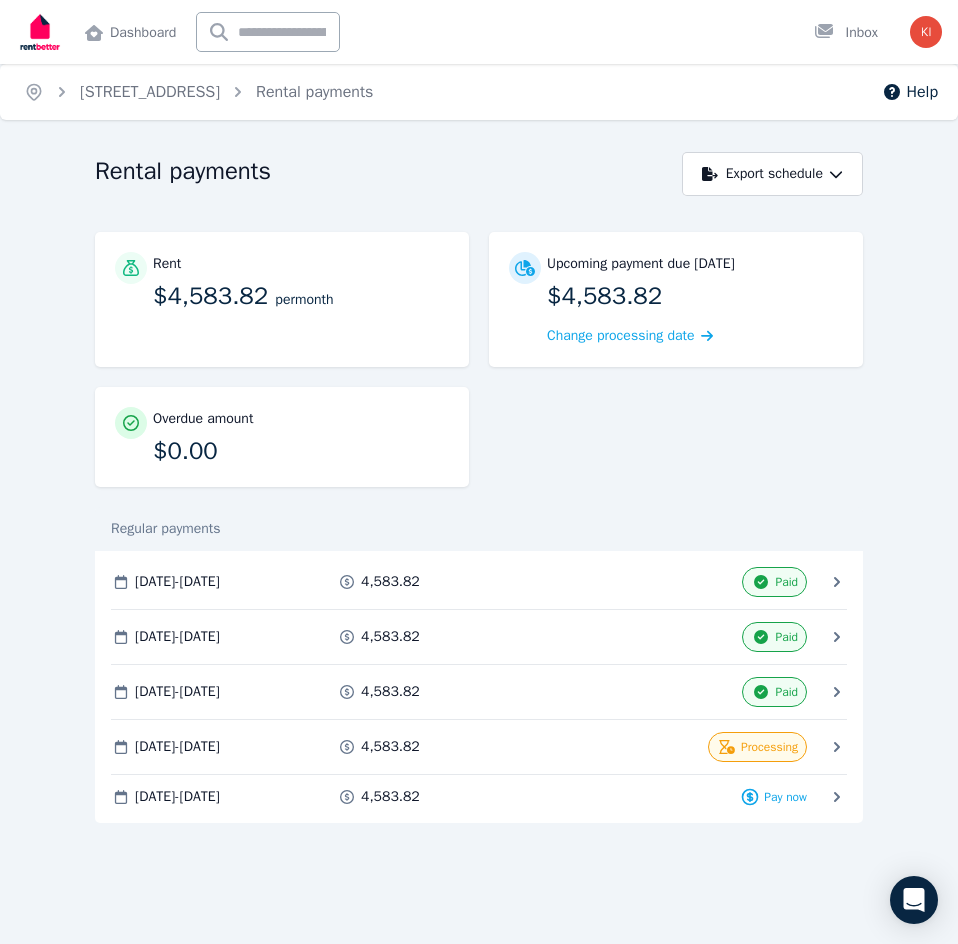 click on "Rent $4,583.82   per  Month Upcoming payment due 10 Aug 2025 $4,583.82 Change processing date Overdue amount $0.00" at bounding box center [479, 369] 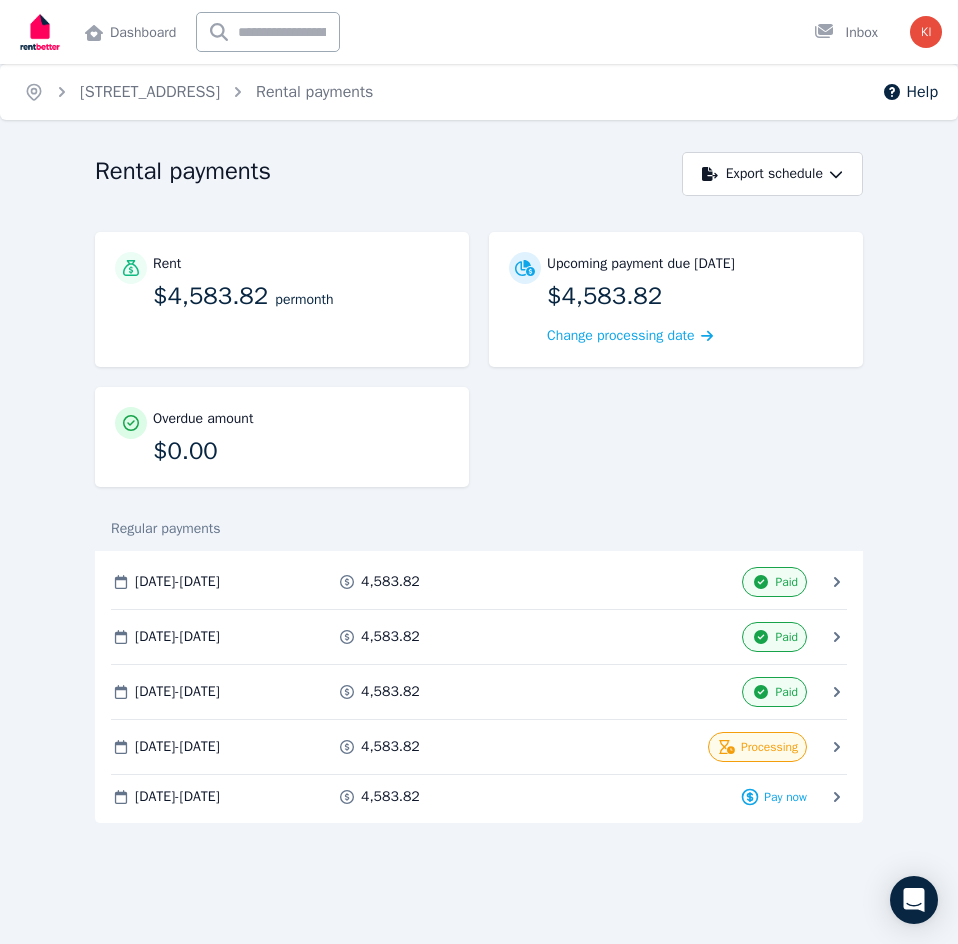 drag, startPoint x: 765, startPoint y: 455, endPoint x: 742, endPoint y: 457, distance: 23.086792 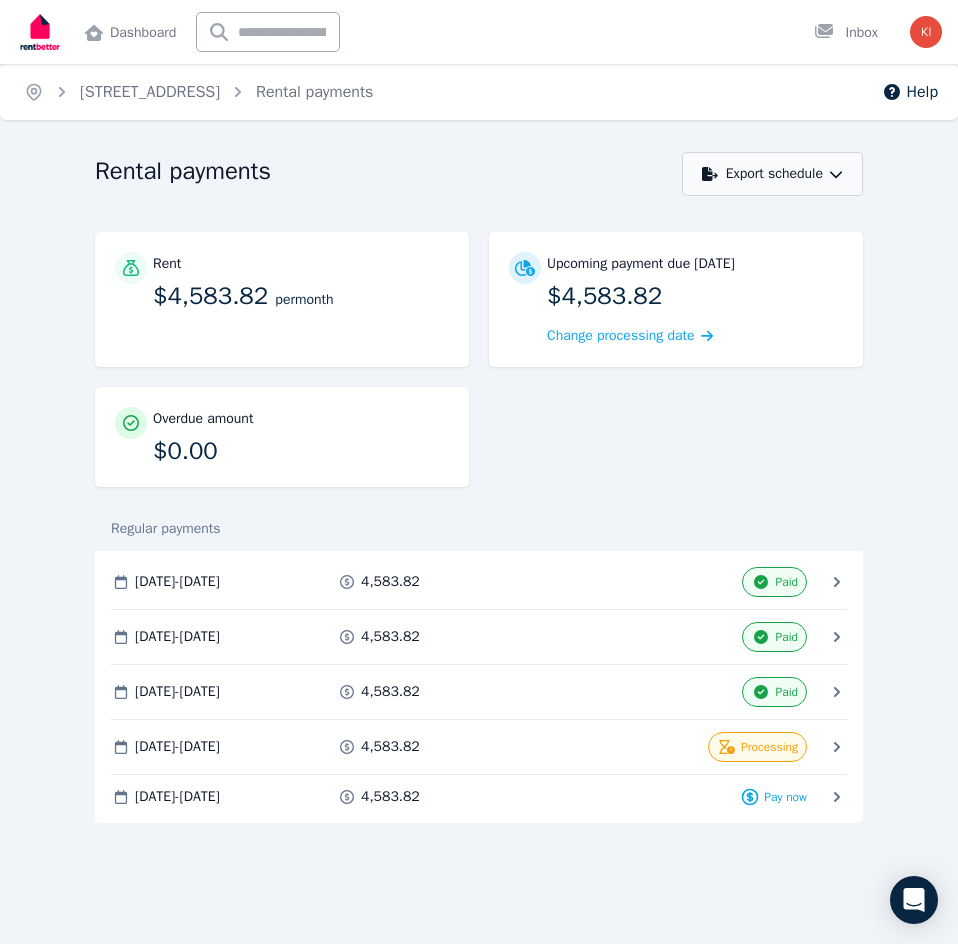 drag, startPoint x: 739, startPoint y: 434, endPoint x: 687, endPoint y: 168, distance: 271.03506 